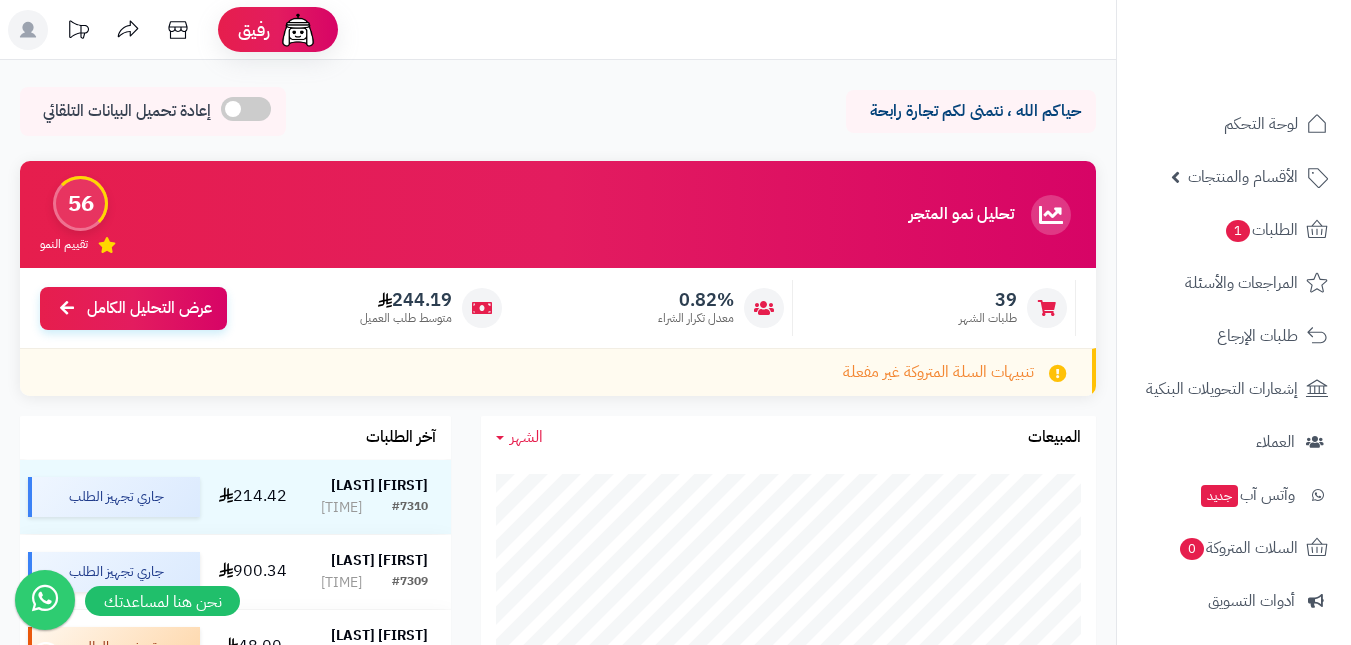 scroll, scrollTop: 400, scrollLeft: 0, axis: vertical 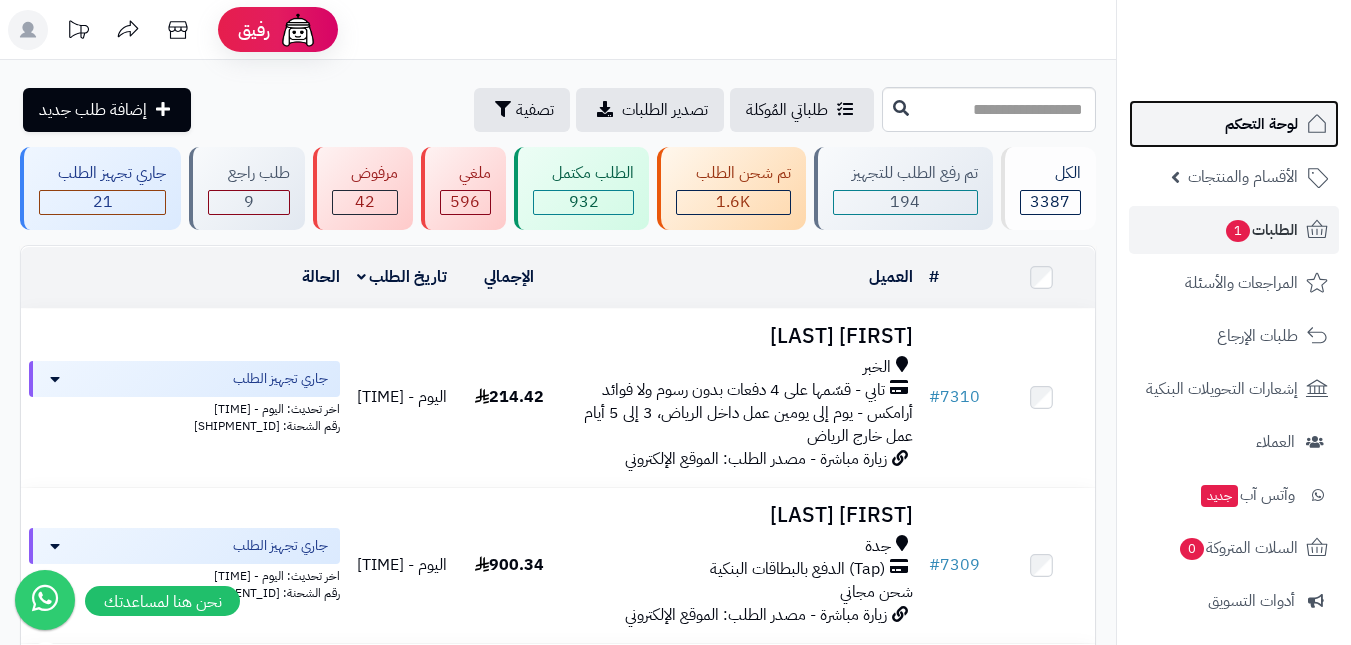 click on "لوحة التحكم" at bounding box center (1261, 124) 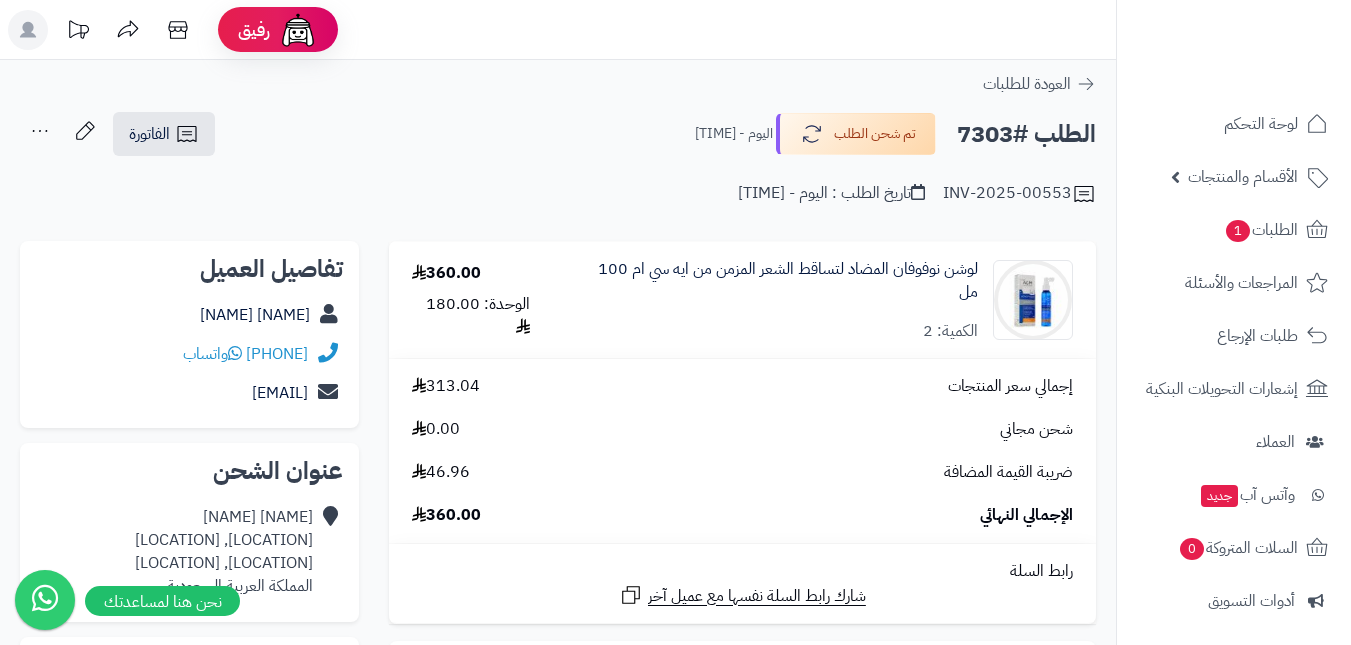 scroll, scrollTop: 0, scrollLeft: 0, axis: both 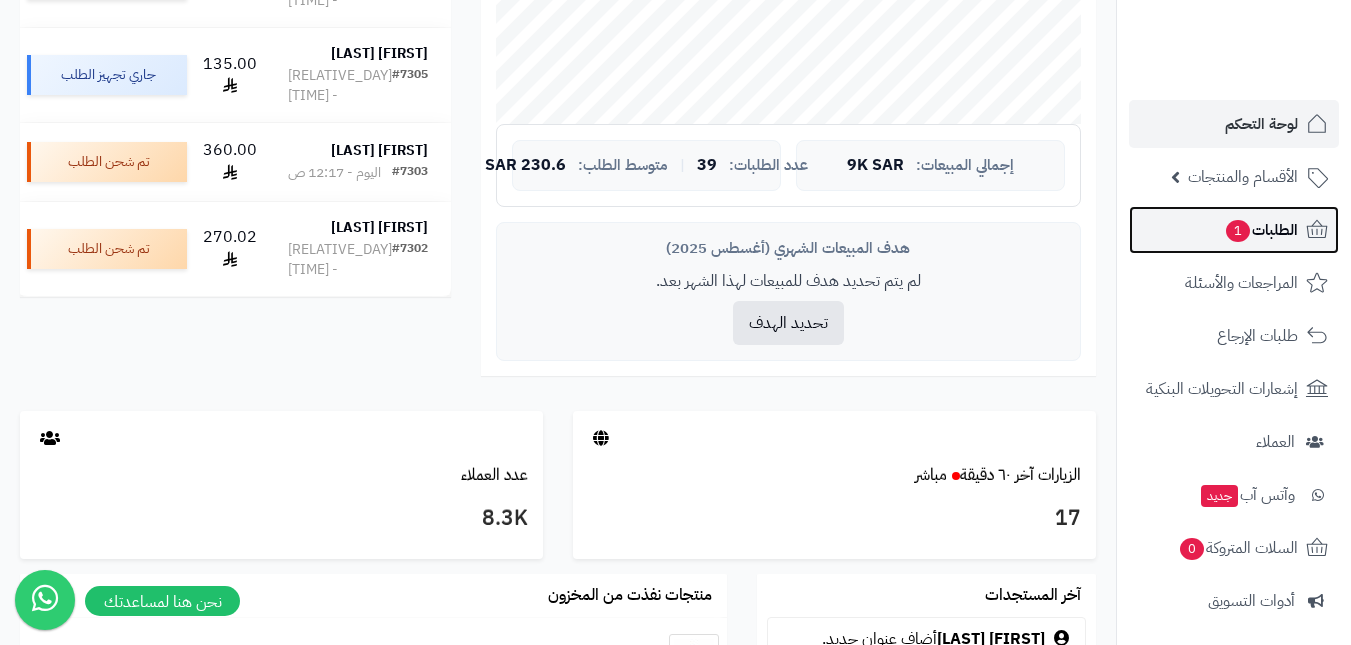 click on "الطلبات  1" at bounding box center [1261, 230] 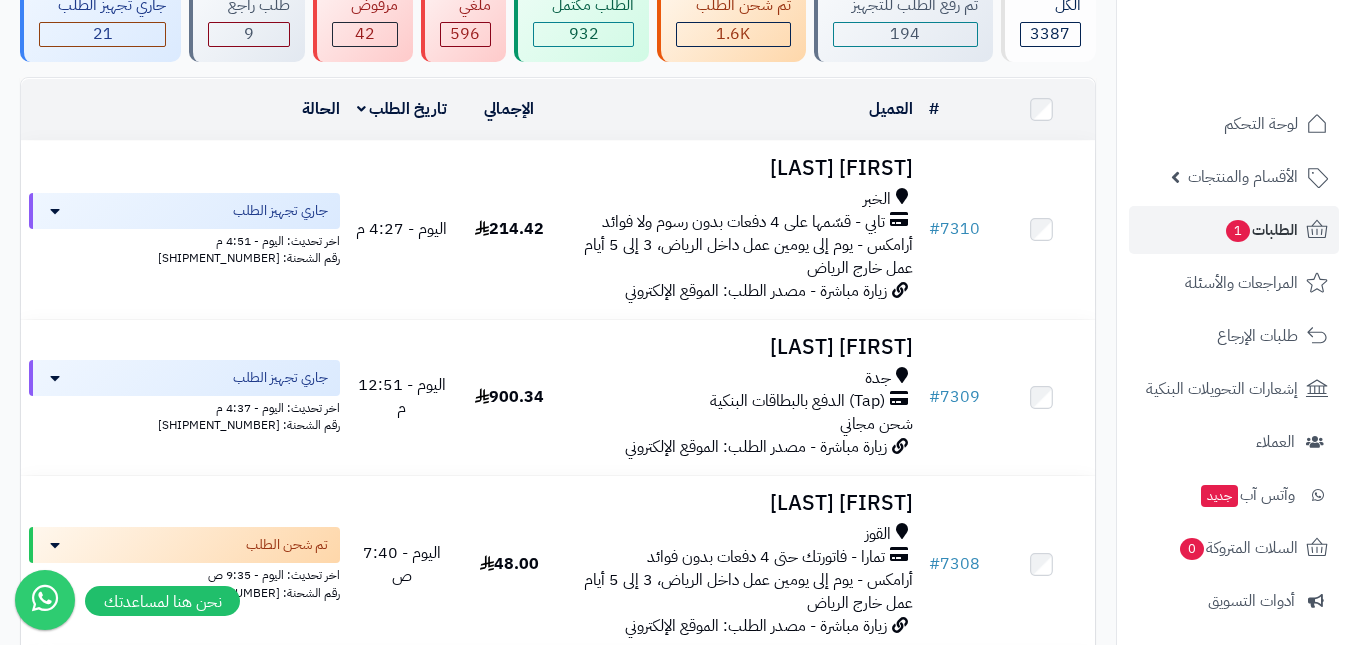 scroll, scrollTop: 0, scrollLeft: 0, axis: both 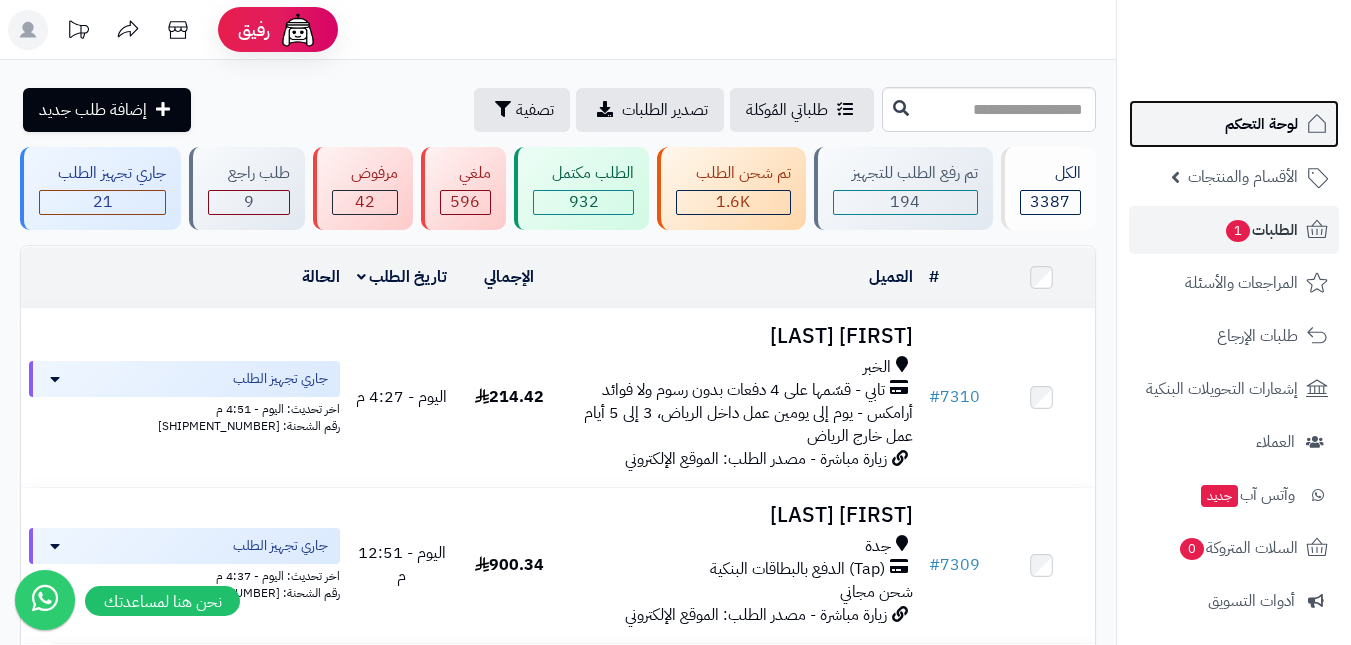 click on "لوحة التحكم" at bounding box center [1234, 124] 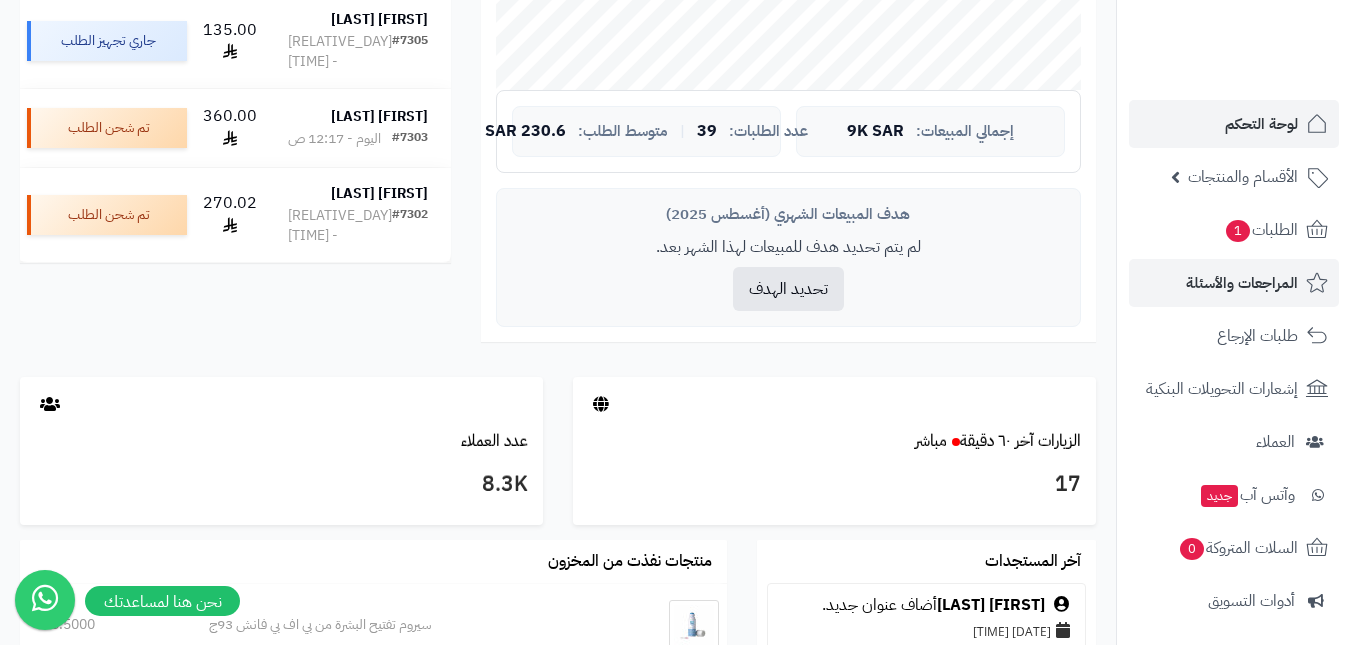 scroll, scrollTop: 234, scrollLeft: 0, axis: vertical 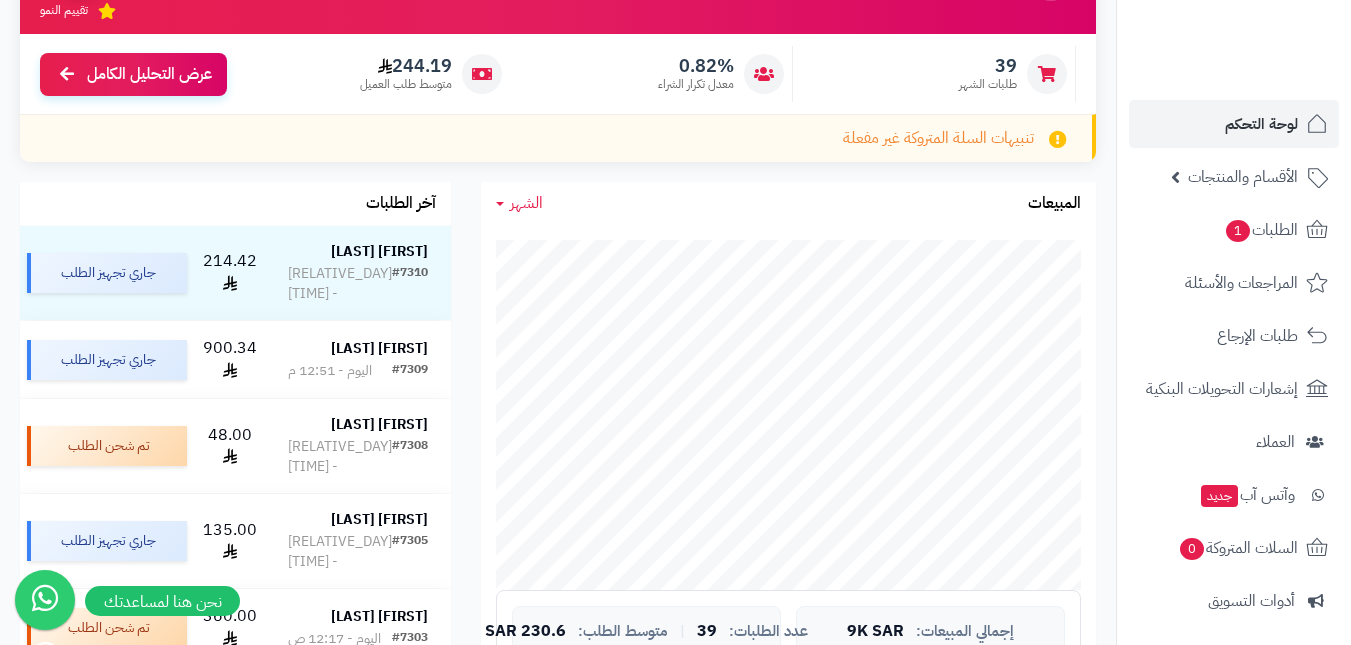click on "لوحة التحكم
الأقسام والمنتجات
المنتجات
الأقسام
الماركات
مواصفات المنتجات
مواصفات المنتجات
أنواع المواصفات
خيارات المنتجات
الملفات الرقمية
الطلبات  1
المراجعات والأسئلة
طلبات الإرجاع
إشعارات التحويلات البنكية
العملاء
وآتس آب  جديد
السلات المتروكة  0
أدوات التسويق
التقارير
التطبيقات والخدمات
تطبيق المتجر    جديد
تطبيق نقاط البيع    جديد
الإعدادات" at bounding box center [1234, 495] 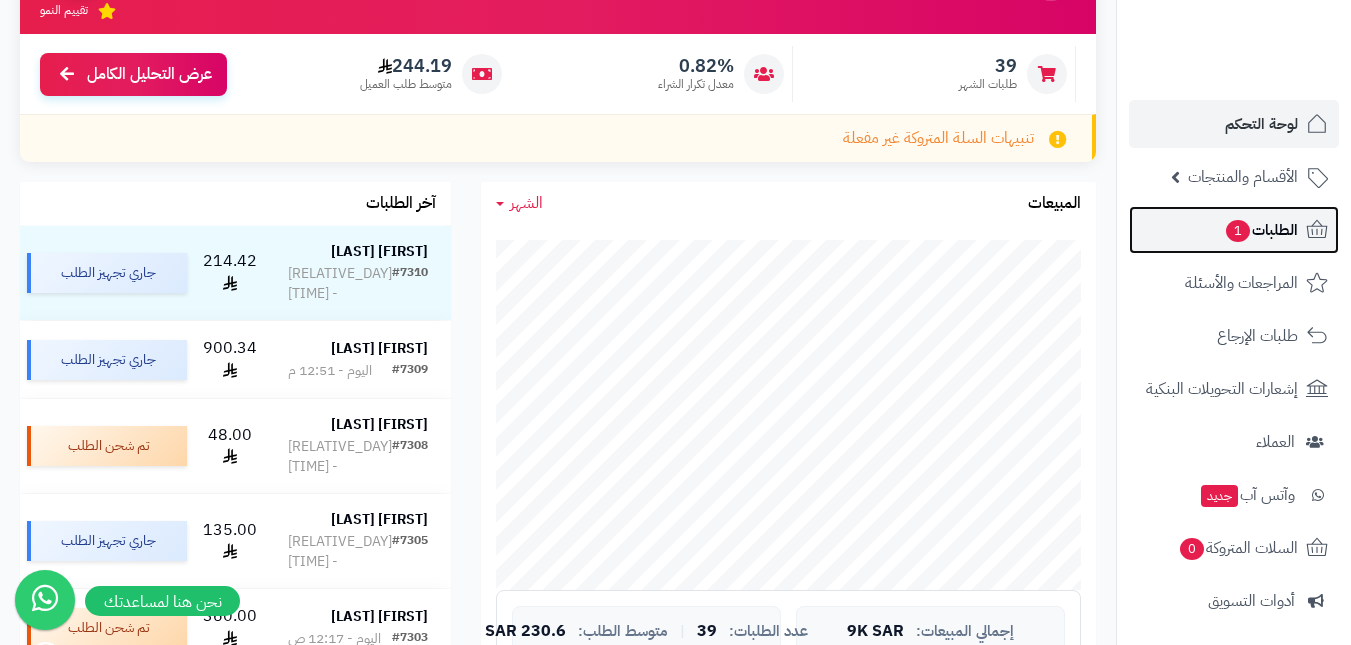 click on "الطلبات  1" at bounding box center [1261, 230] 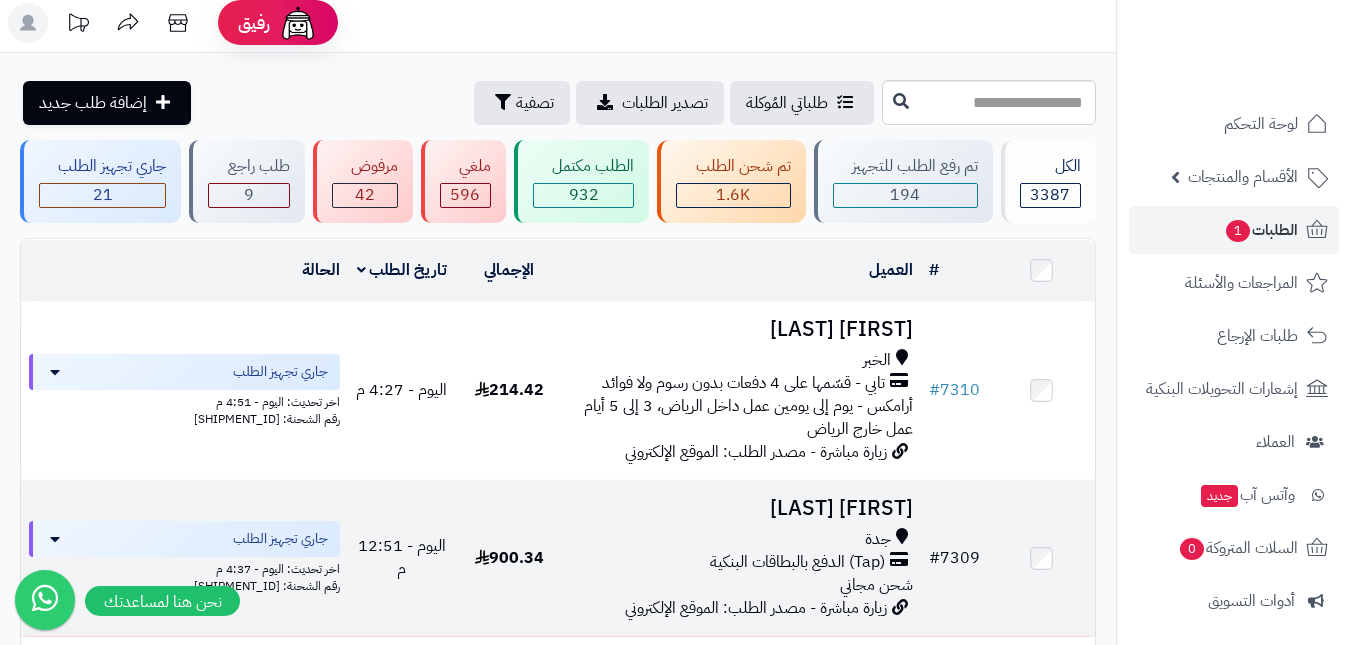 scroll, scrollTop: 0, scrollLeft: 0, axis: both 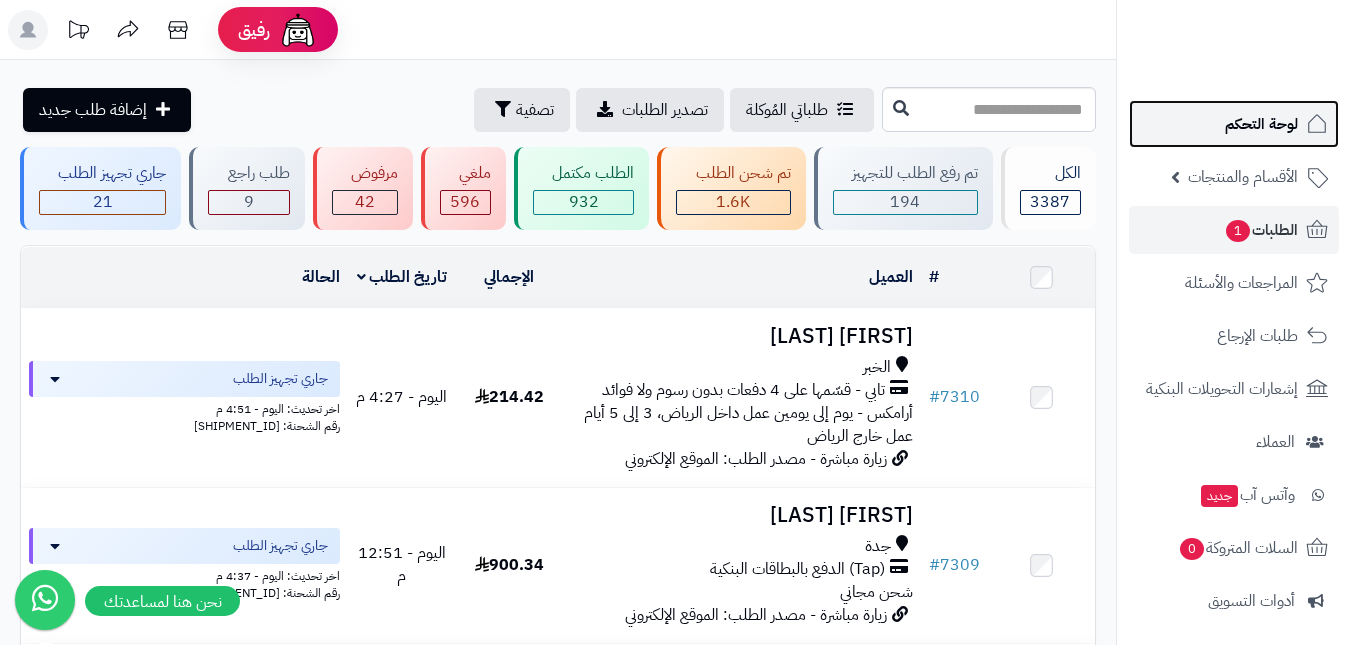 click on "لوحة التحكم" at bounding box center [1261, 124] 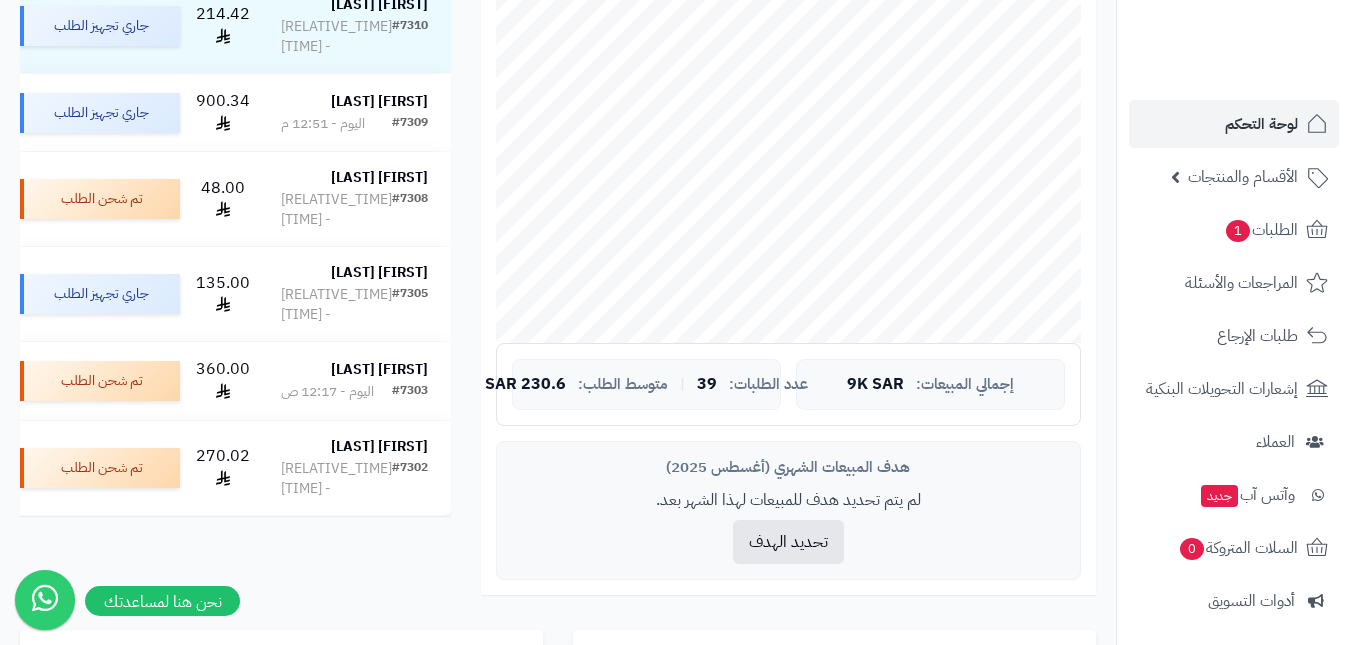 scroll, scrollTop: 500, scrollLeft: 0, axis: vertical 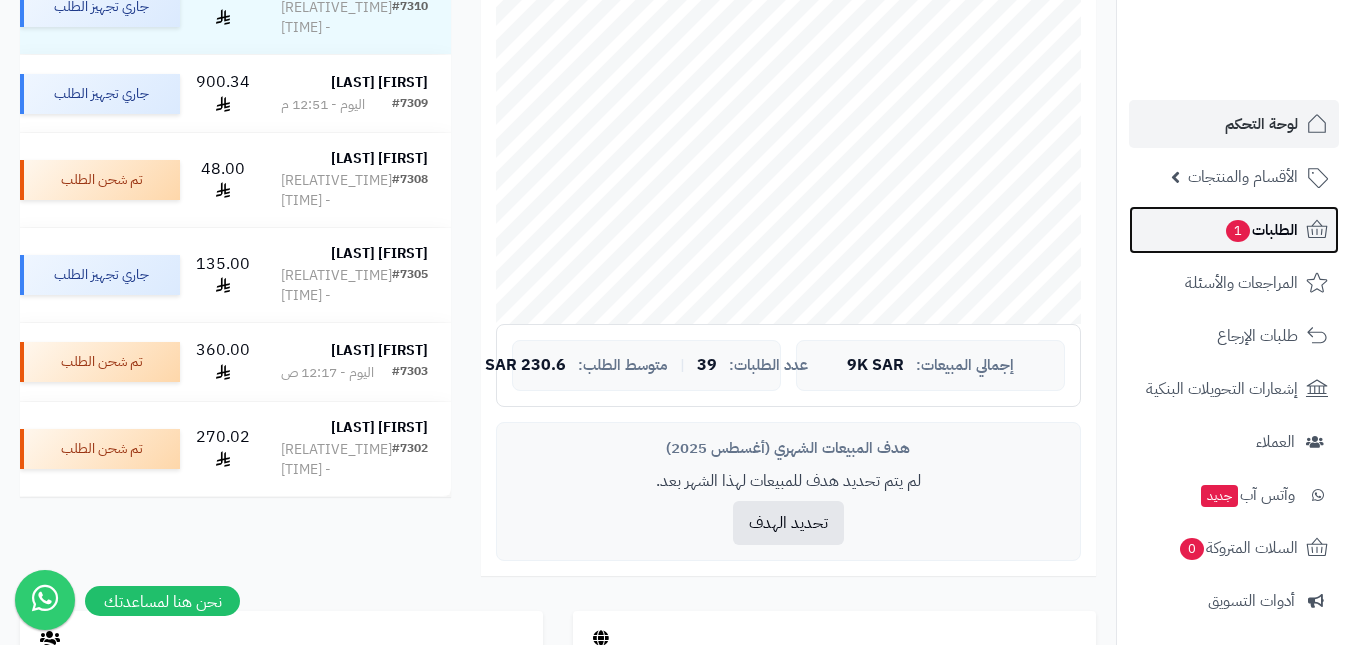 click on "الطلبات  1" at bounding box center (1234, 230) 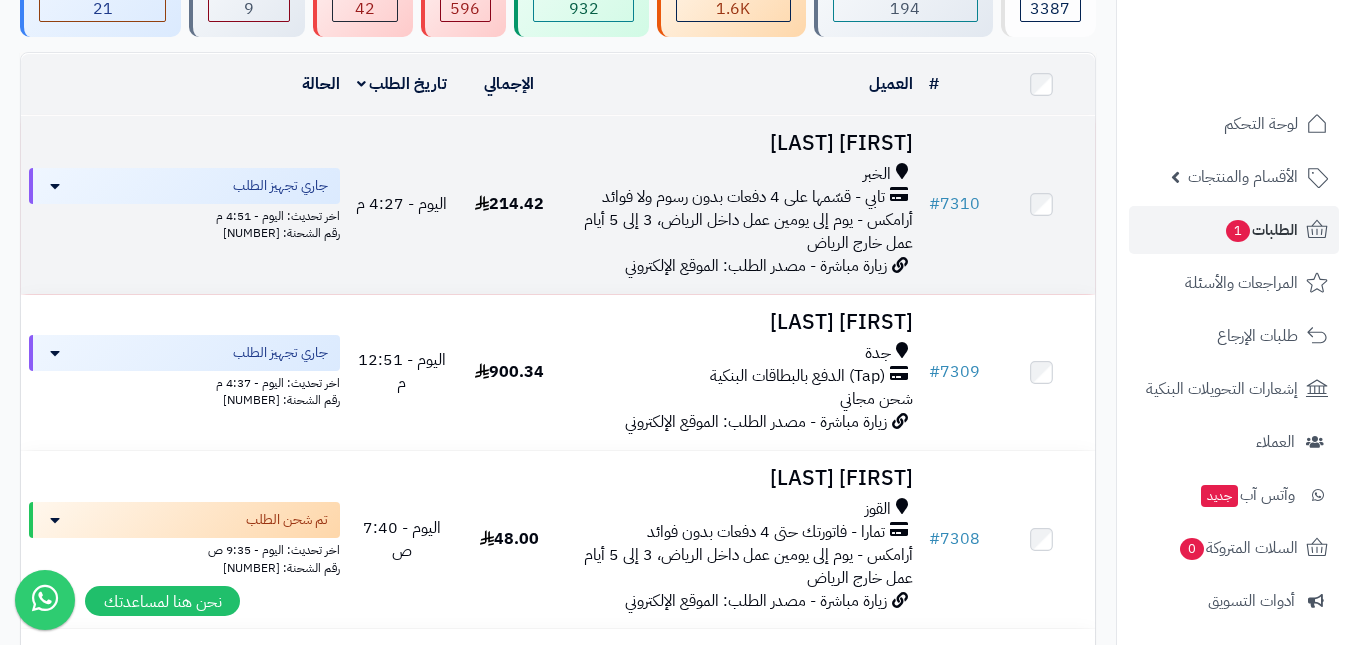 scroll, scrollTop: 200, scrollLeft: 0, axis: vertical 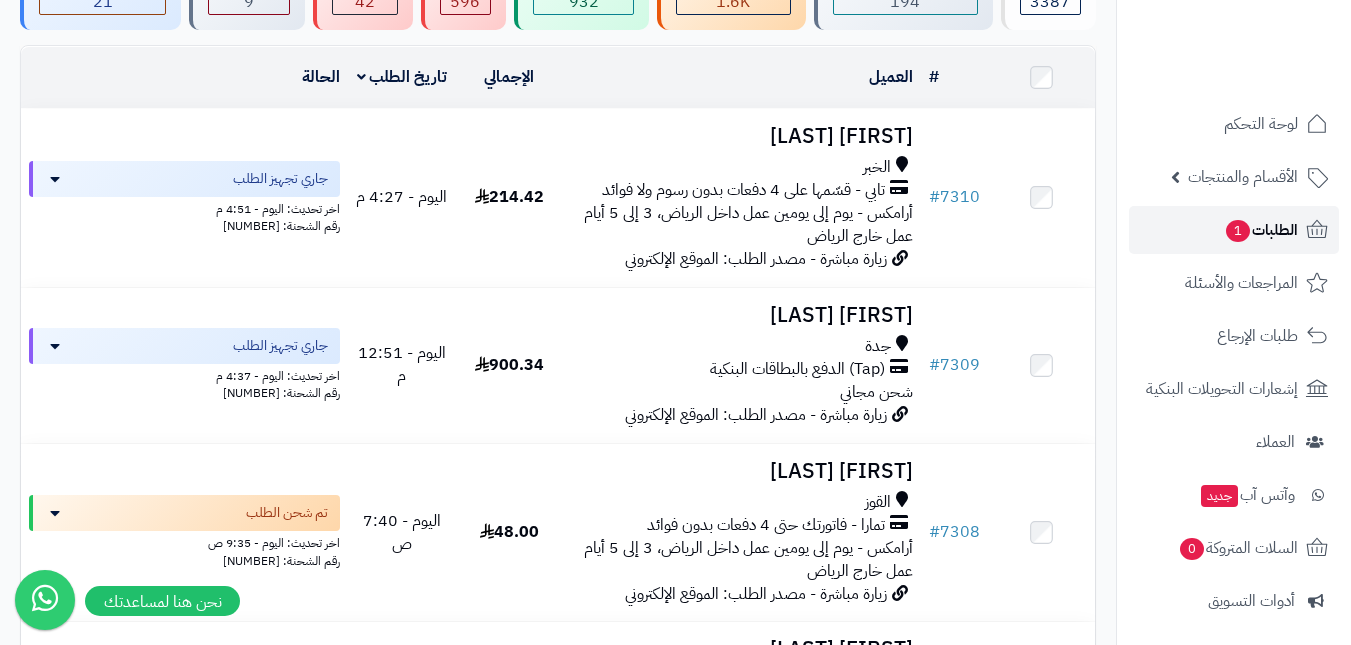 click on "1" at bounding box center [1238, 231] 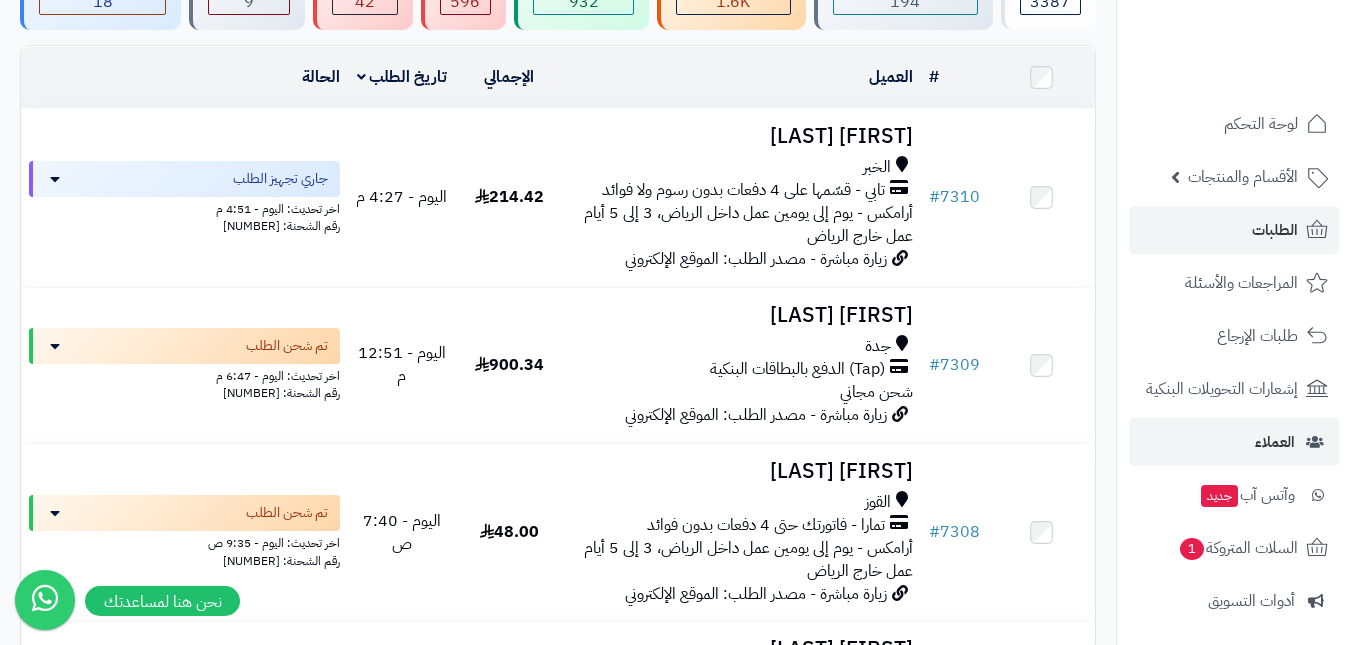 scroll, scrollTop: 600, scrollLeft: 0, axis: vertical 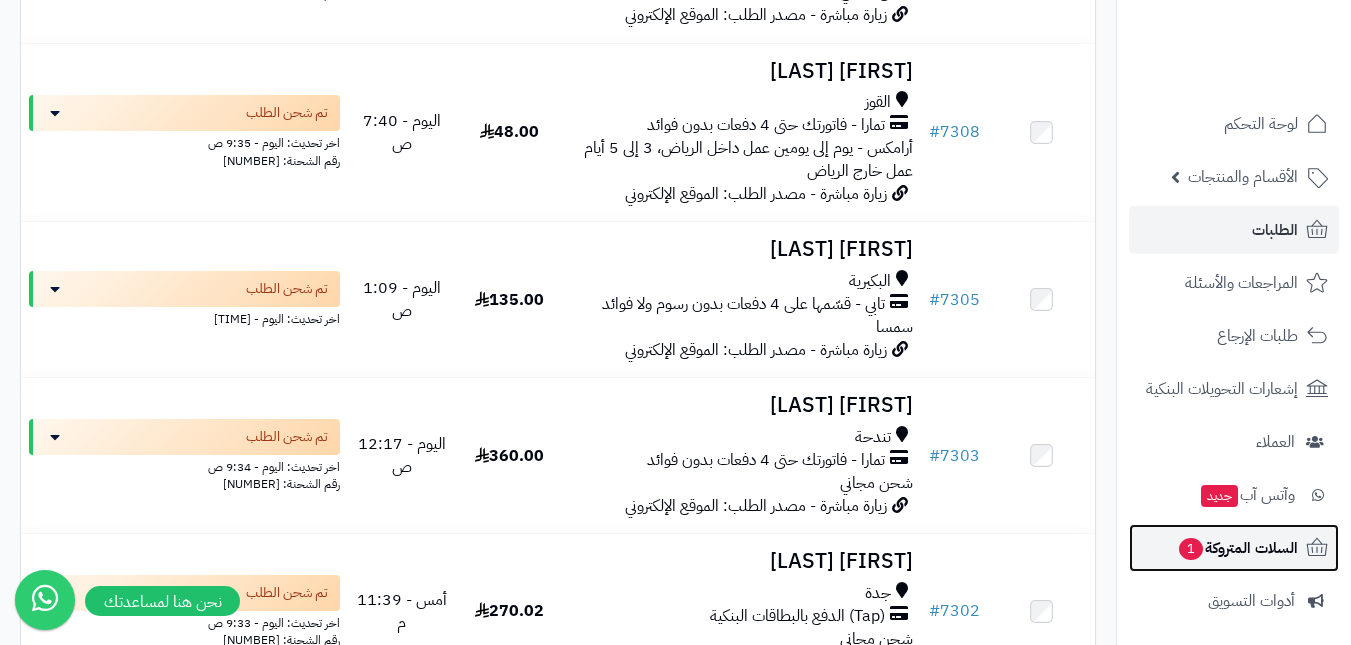 click on "السلات المتروكة  1" at bounding box center (1237, 548) 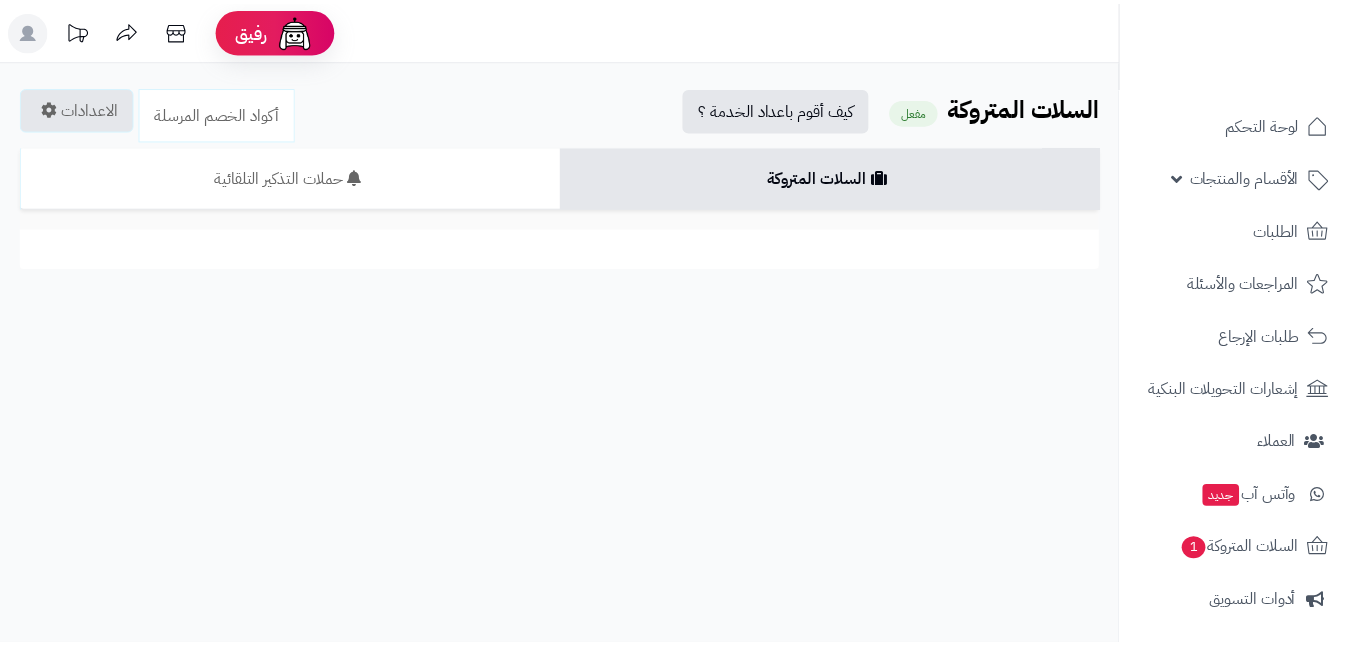 scroll, scrollTop: 0, scrollLeft: 0, axis: both 